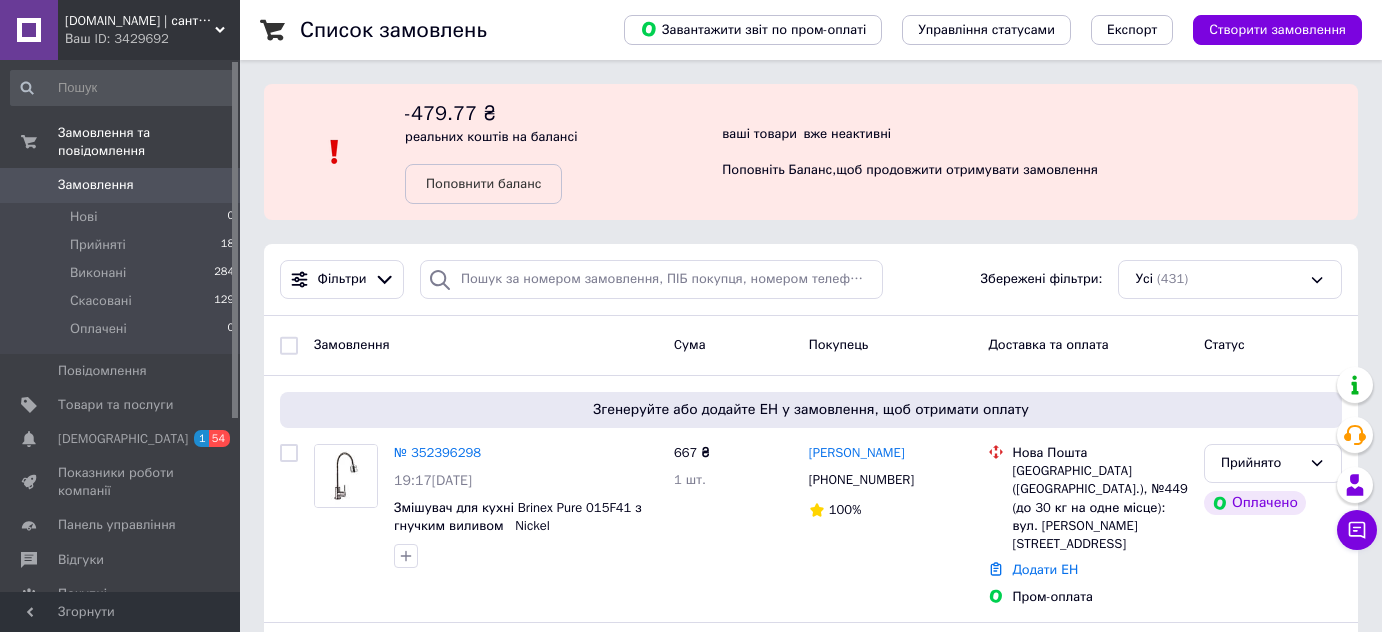 scroll, scrollTop: 0, scrollLeft: 0, axis: both 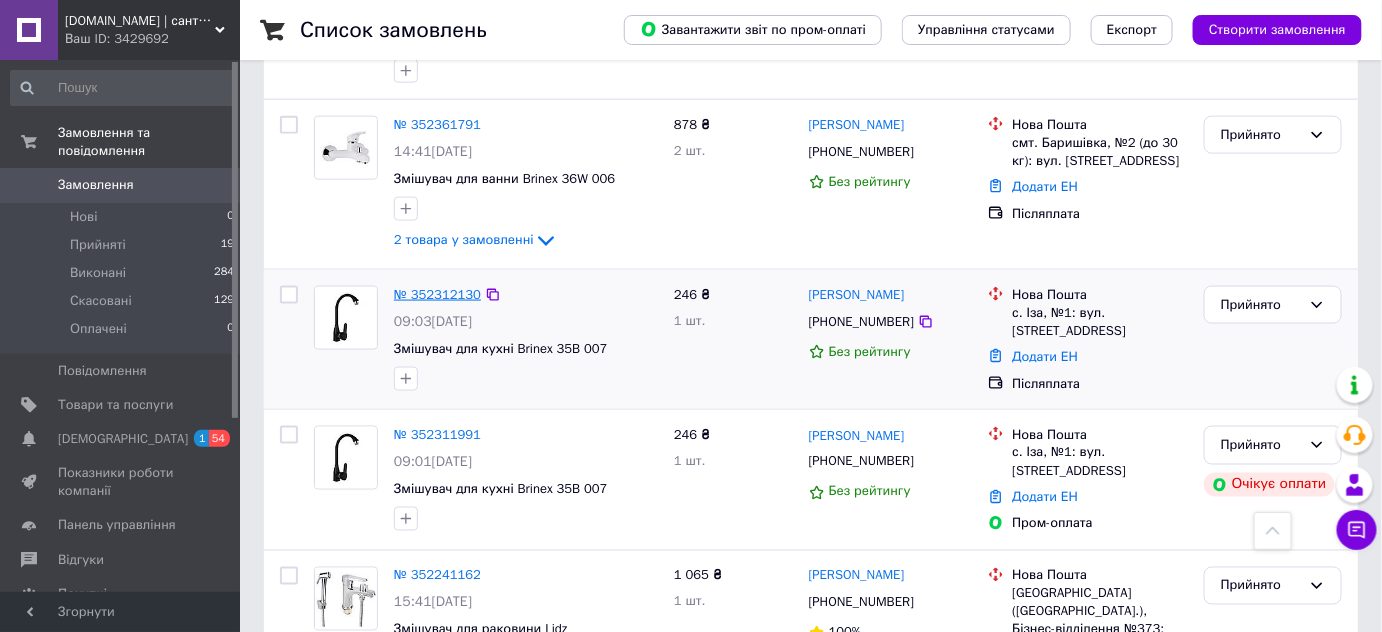 click on "№ 352312130" at bounding box center [437, 294] 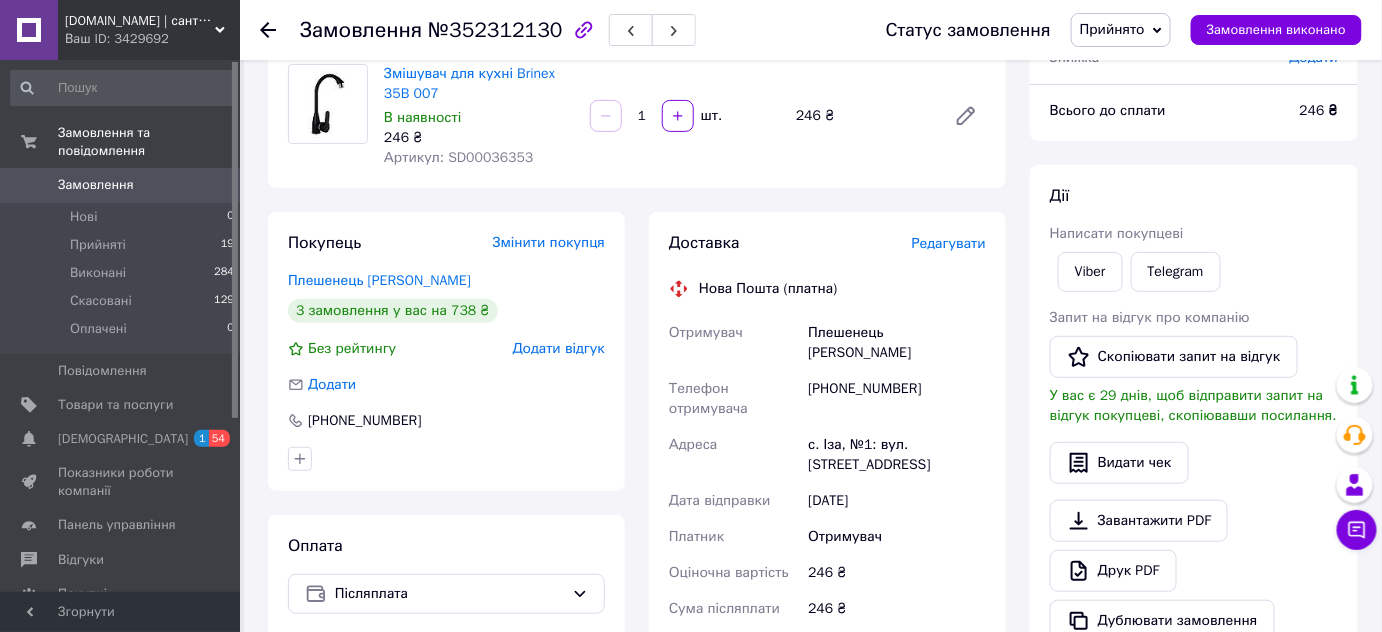 scroll, scrollTop: 181, scrollLeft: 0, axis: vertical 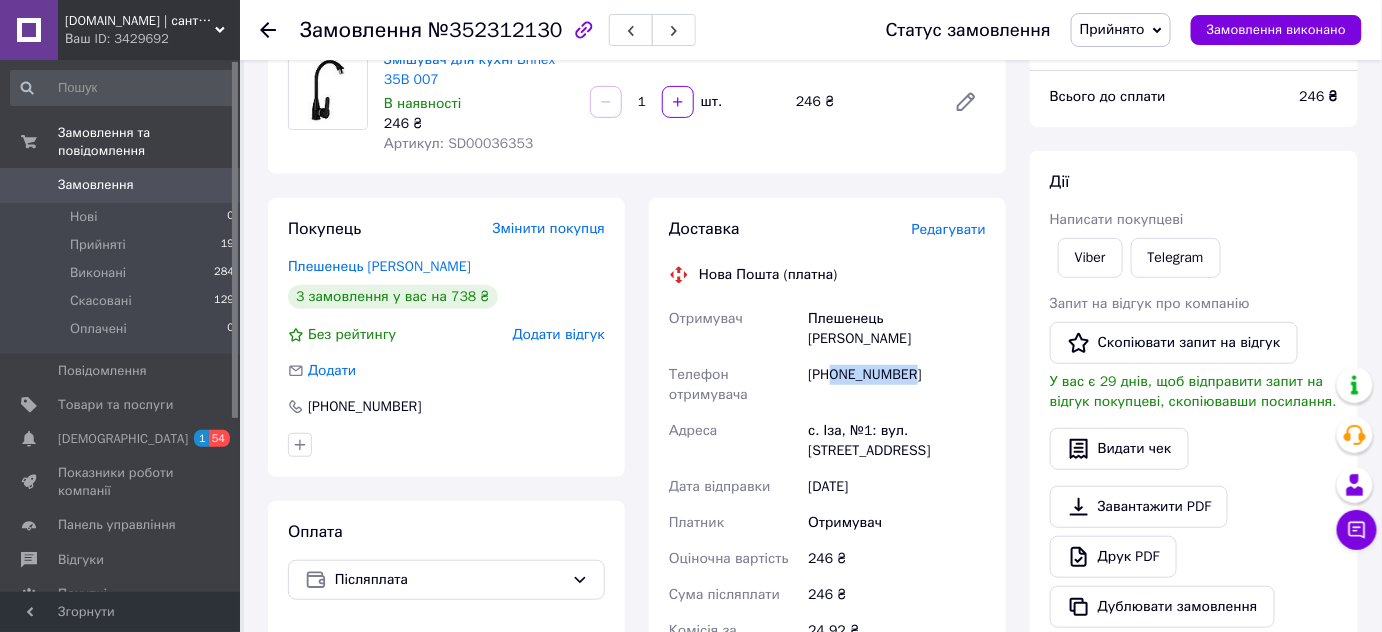 drag, startPoint x: 833, startPoint y: 353, endPoint x: 958, endPoint y: 366, distance: 125.67418 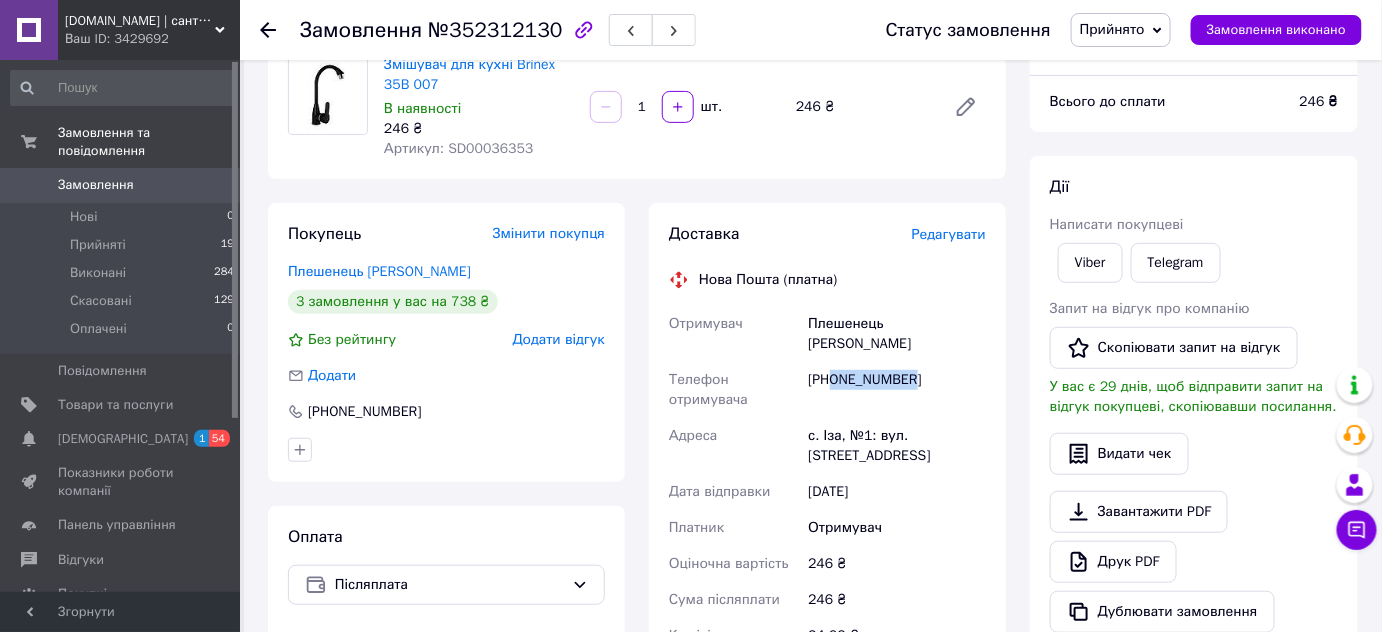 scroll, scrollTop: 0, scrollLeft: 0, axis: both 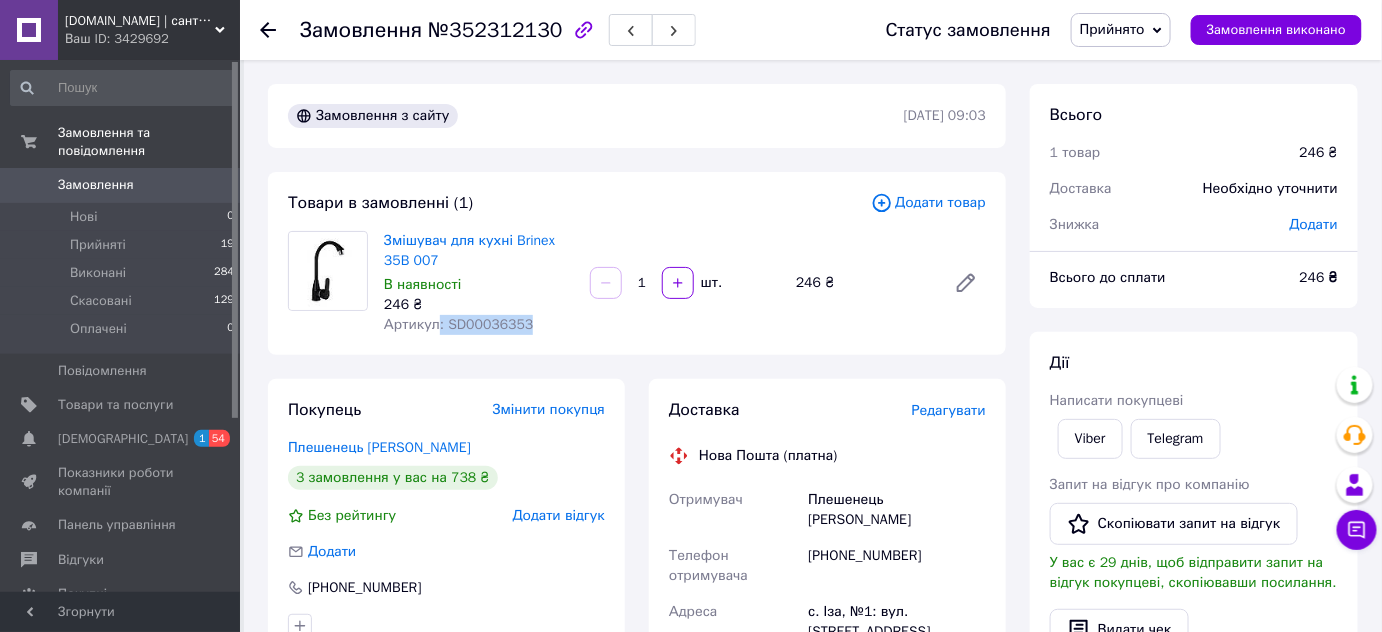 drag, startPoint x: 528, startPoint y: 338, endPoint x: 437, endPoint y: 329, distance: 91.44397 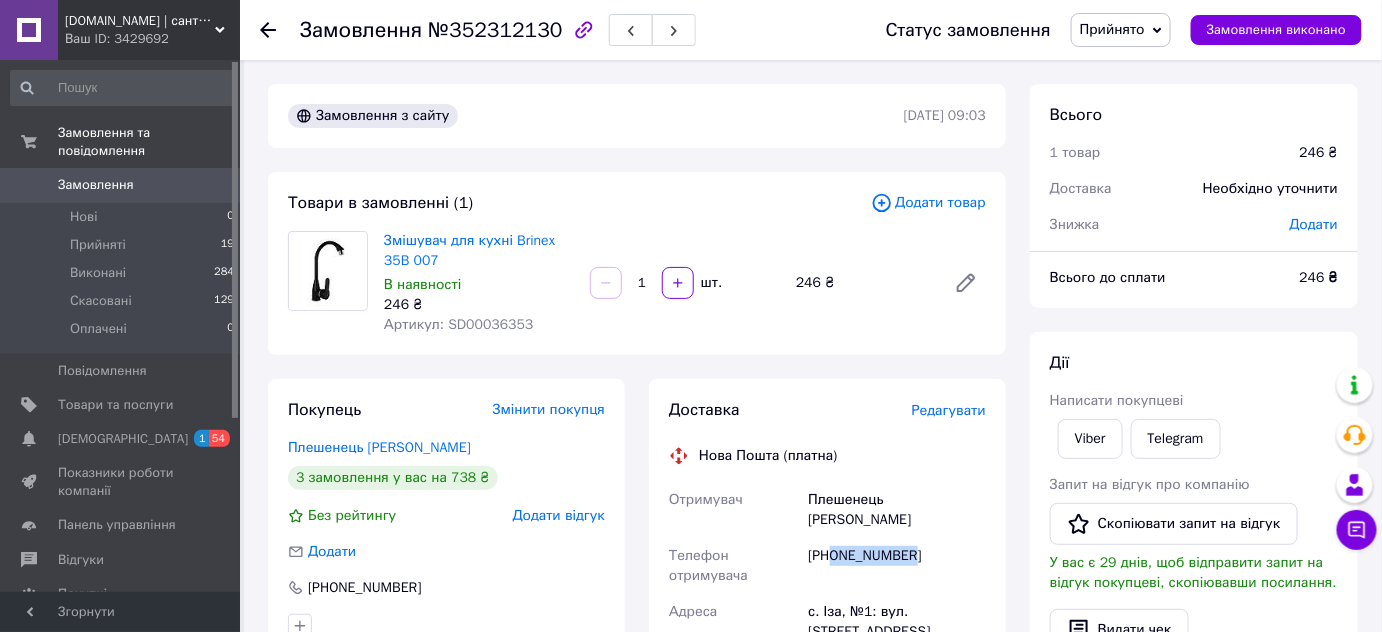 drag, startPoint x: 835, startPoint y: 534, endPoint x: 955, endPoint y: 531, distance: 120.03749 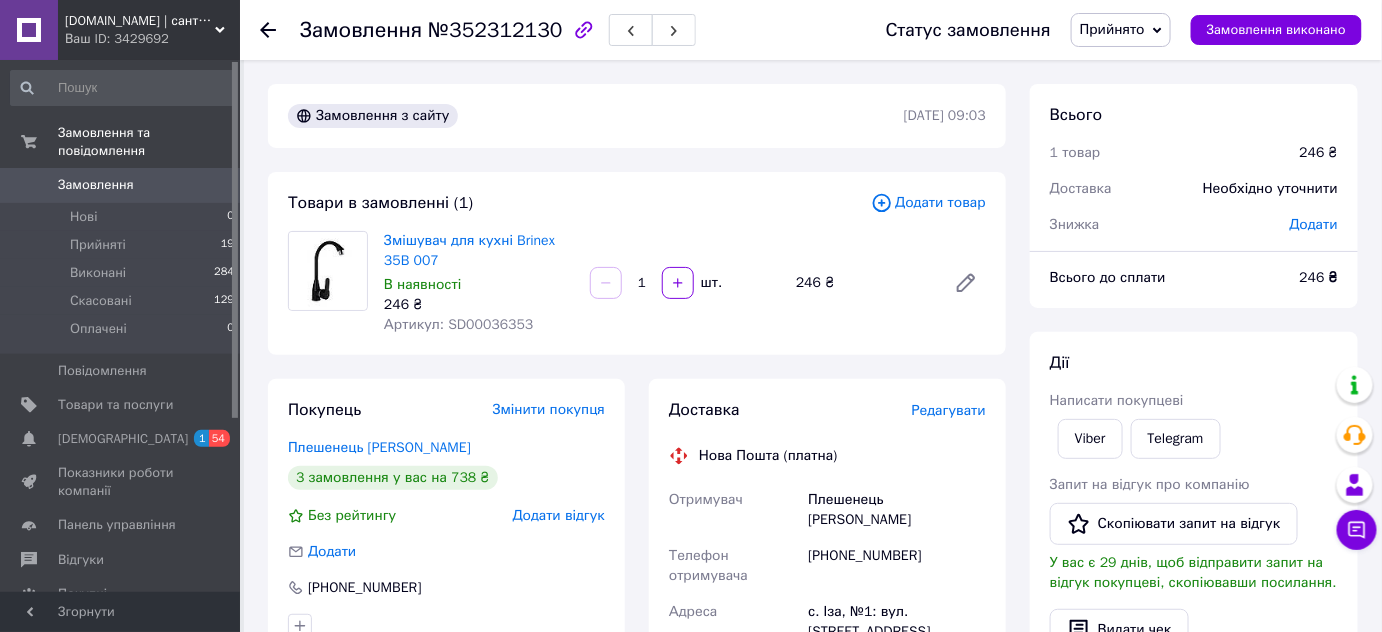 click 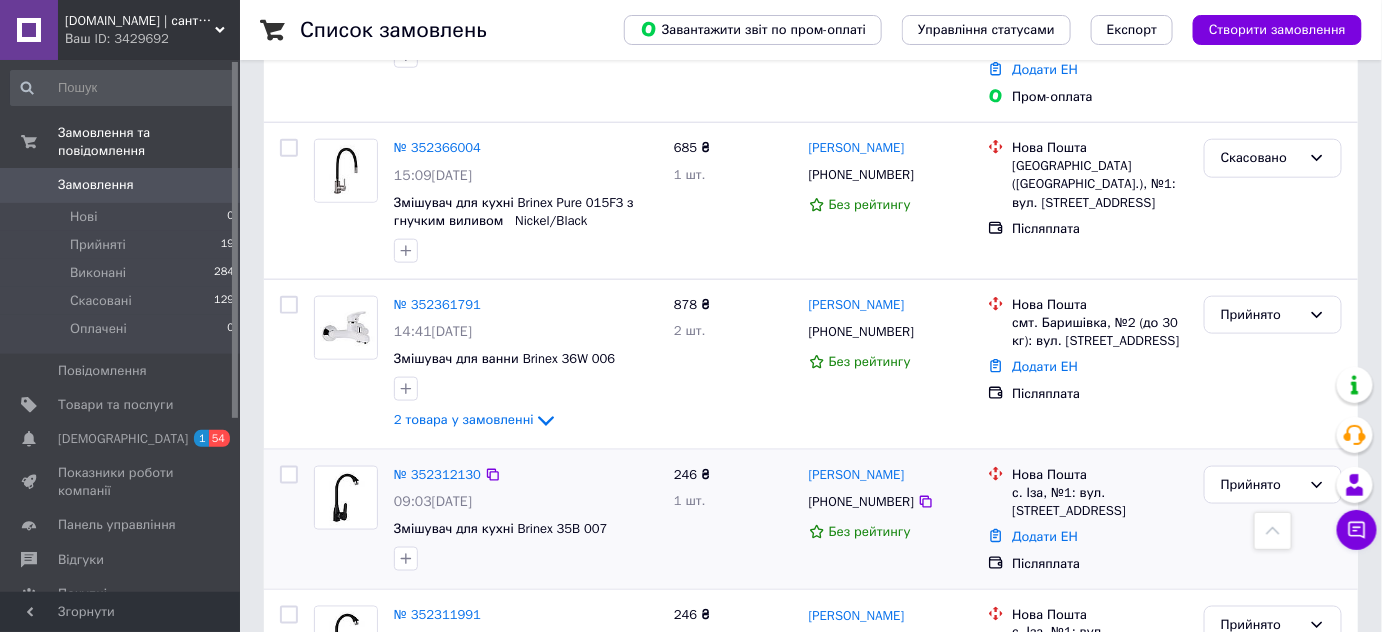 scroll, scrollTop: 636, scrollLeft: 0, axis: vertical 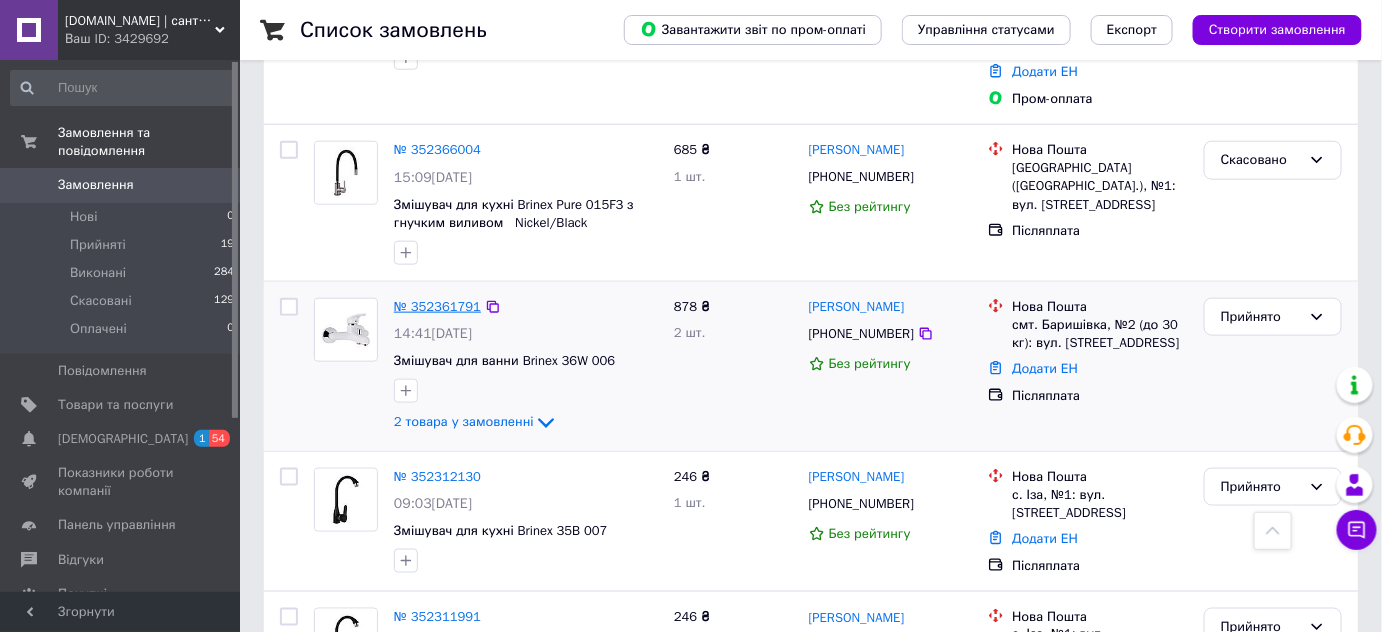 click on "№ 352361791" at bounding box center [437, 306] 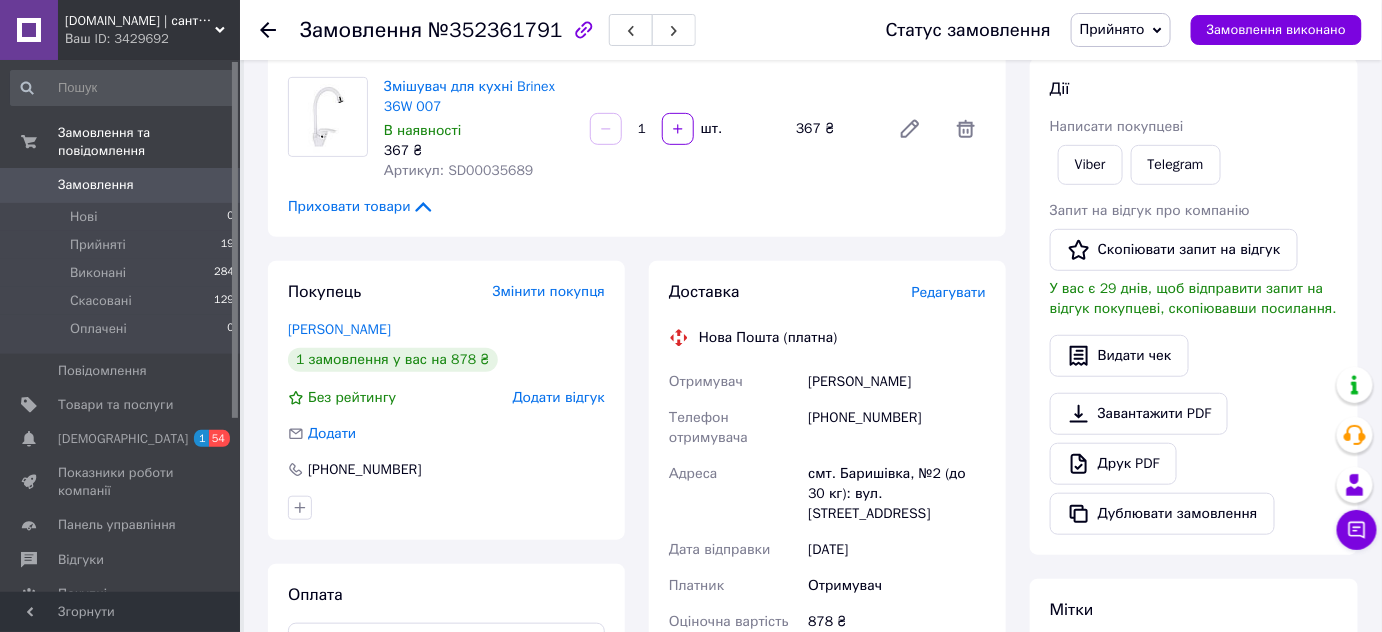 scroll, scrollTop: 90, scrollLeft: 0, axis: vertical 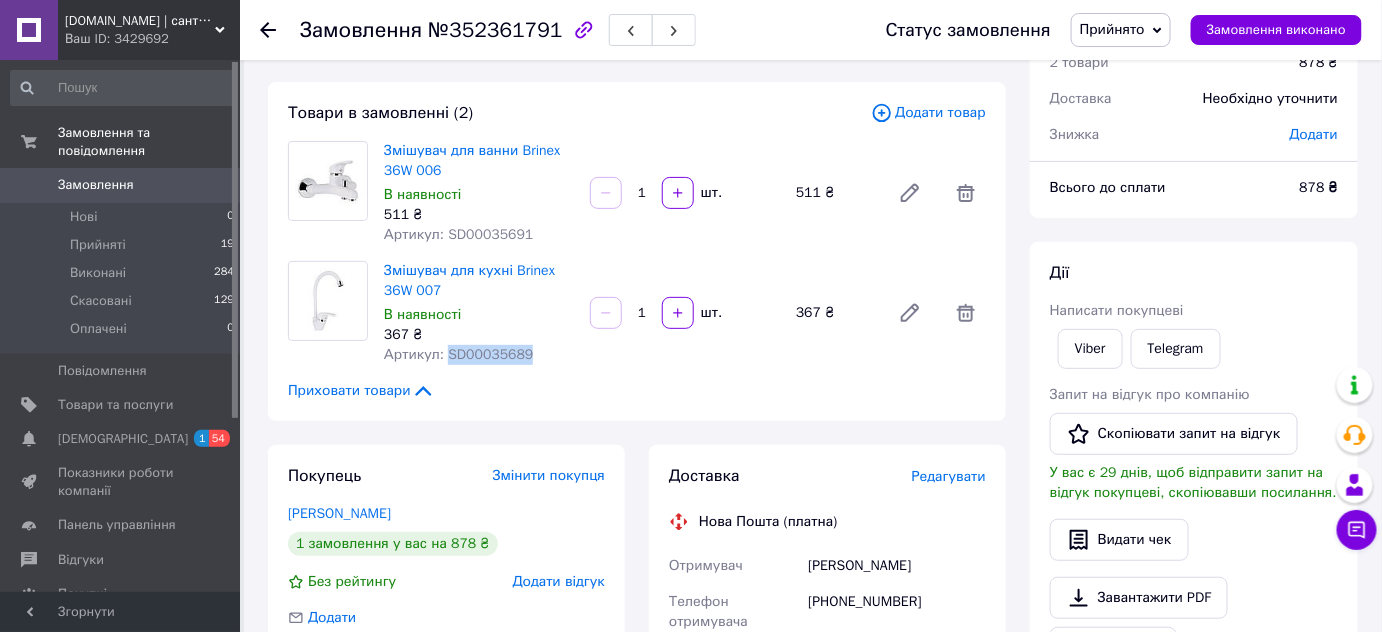 drag, startPoint x: 520, startPoint y: 353, endPoint x: 443, endPoint y: 349, distance: 77.10383 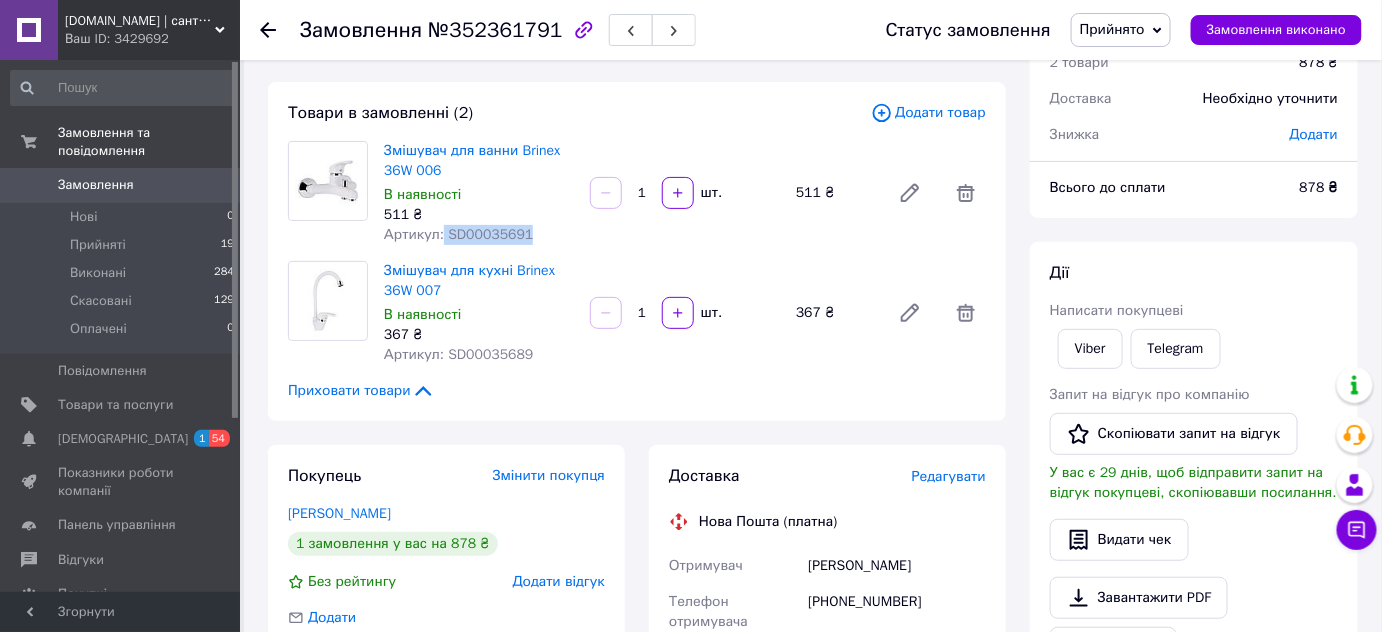 drag, startPoint x: 520, startPoint y: 236, endPoint x: 440, endPoint y: 236, distance: 80 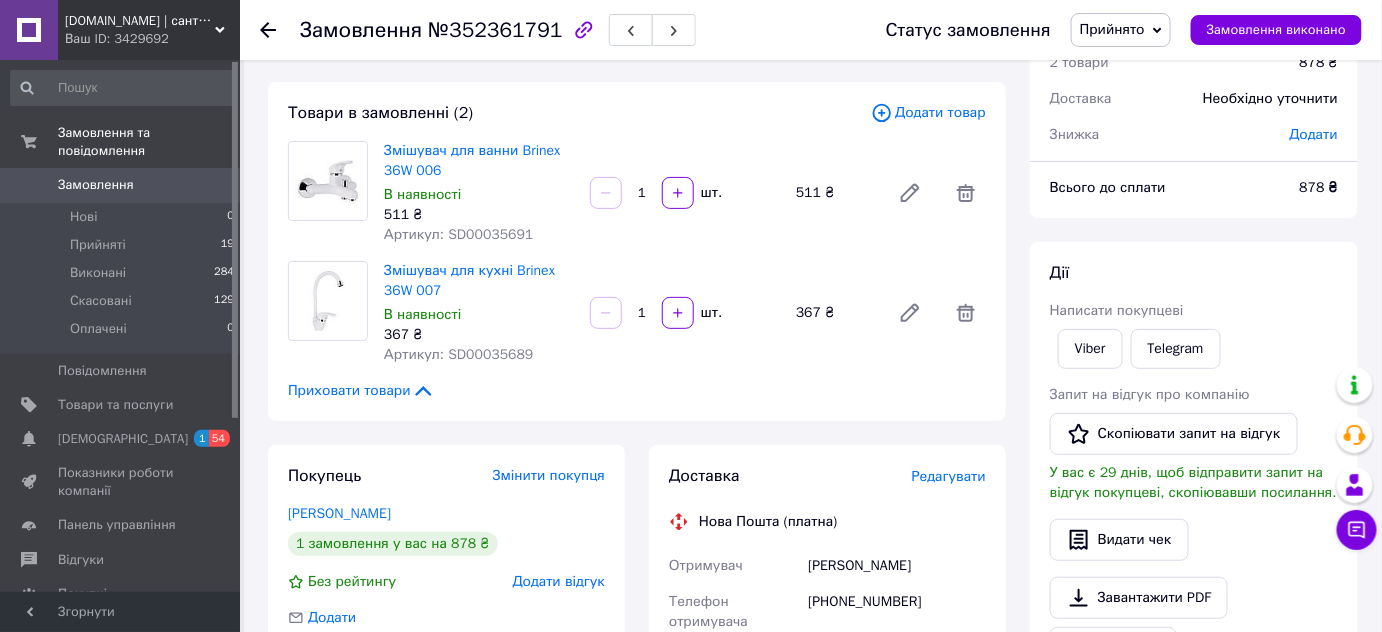 click 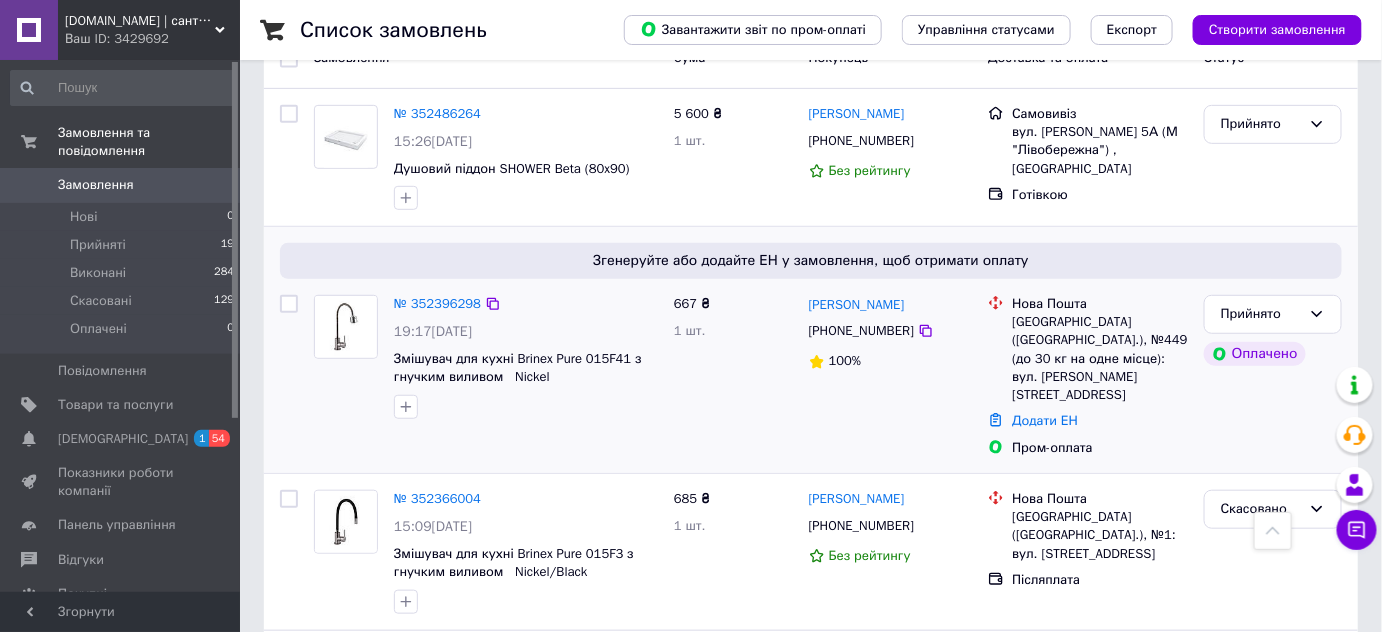 scroll, scrollTop: 272, scrollLeft: 0, axis: vertical 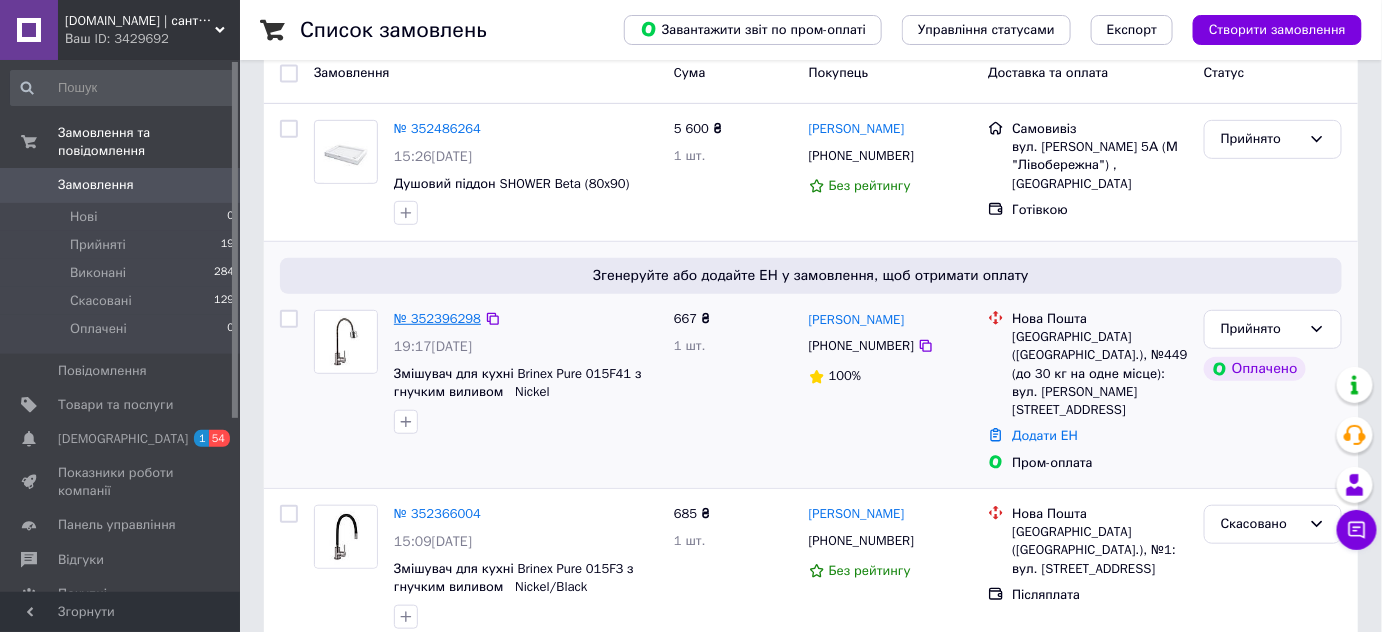 click on "№ 352396298" at bounding box center [437, 318] 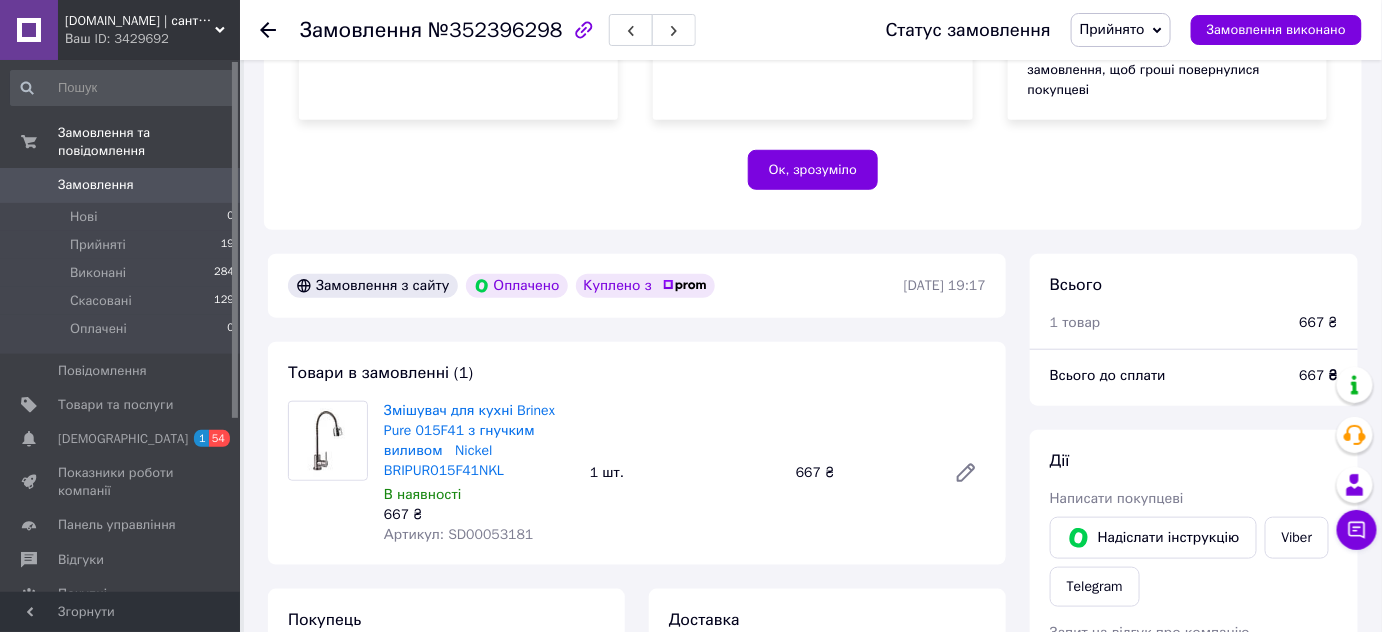 scroll, scrollTop: 545, scrollLeft: 0, axis: vertical 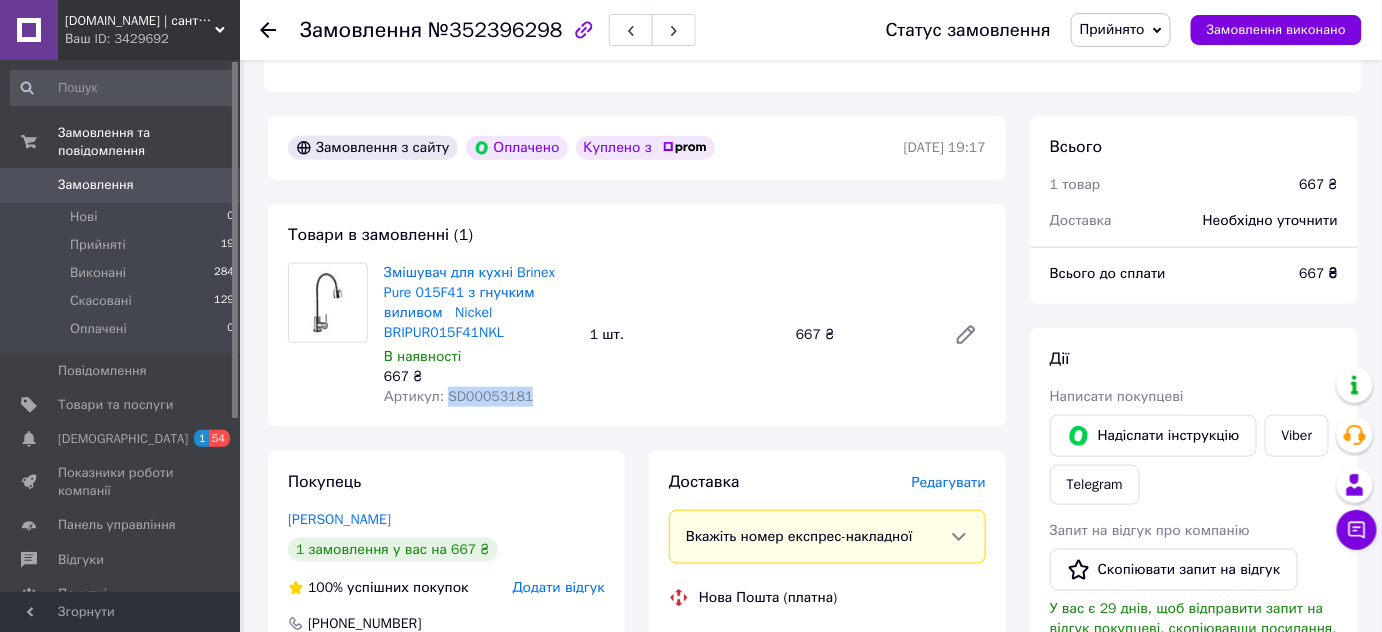 drag, startPoint x: 540, startPoint y: 375, endPoint x: 442, endPoint y: 374, distance: 98.005104 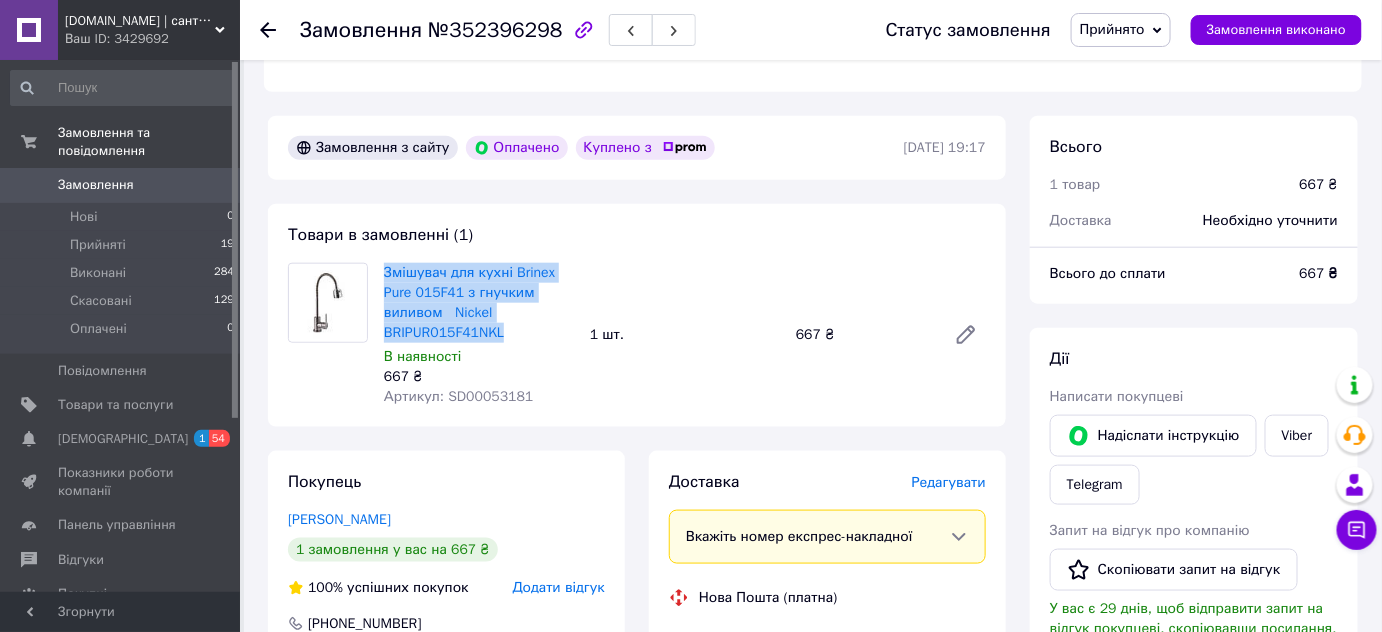 drag, startPoint x: 507, startPoint y: 313, endPoint x: 381, endPoint y: 258, distance: 137.48091 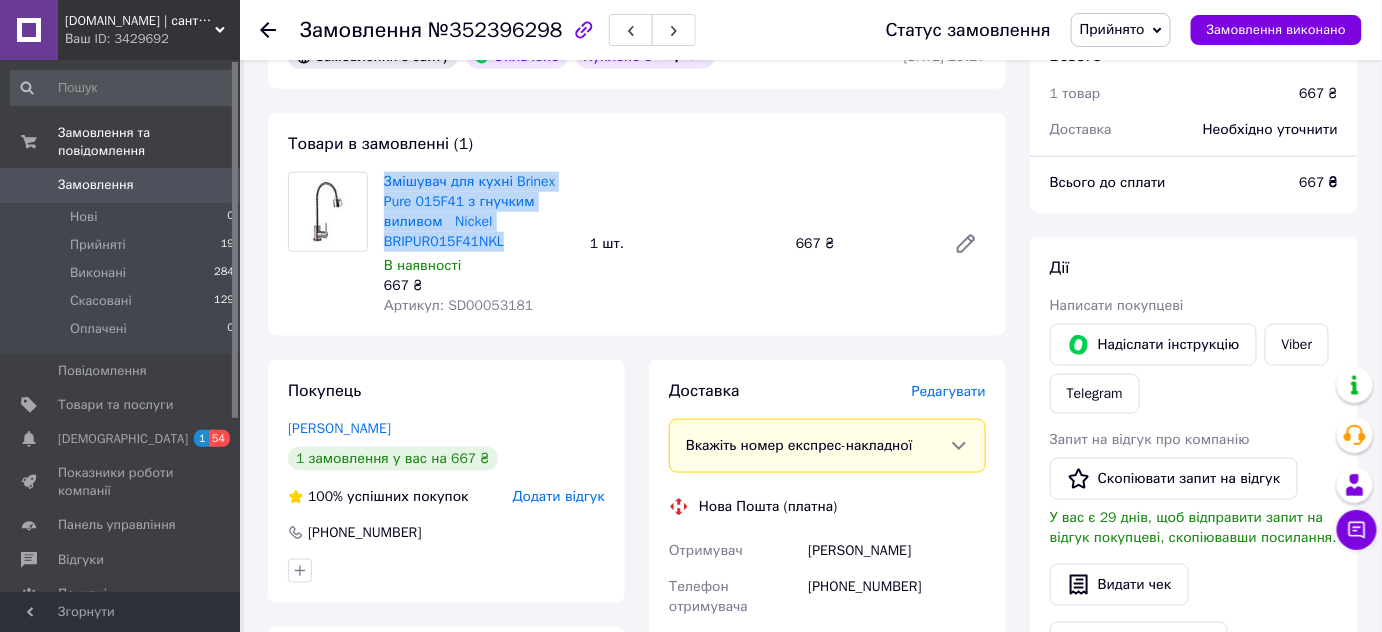 scroll, scrollTop: 818, scrollLeft: 0, axis: vertical 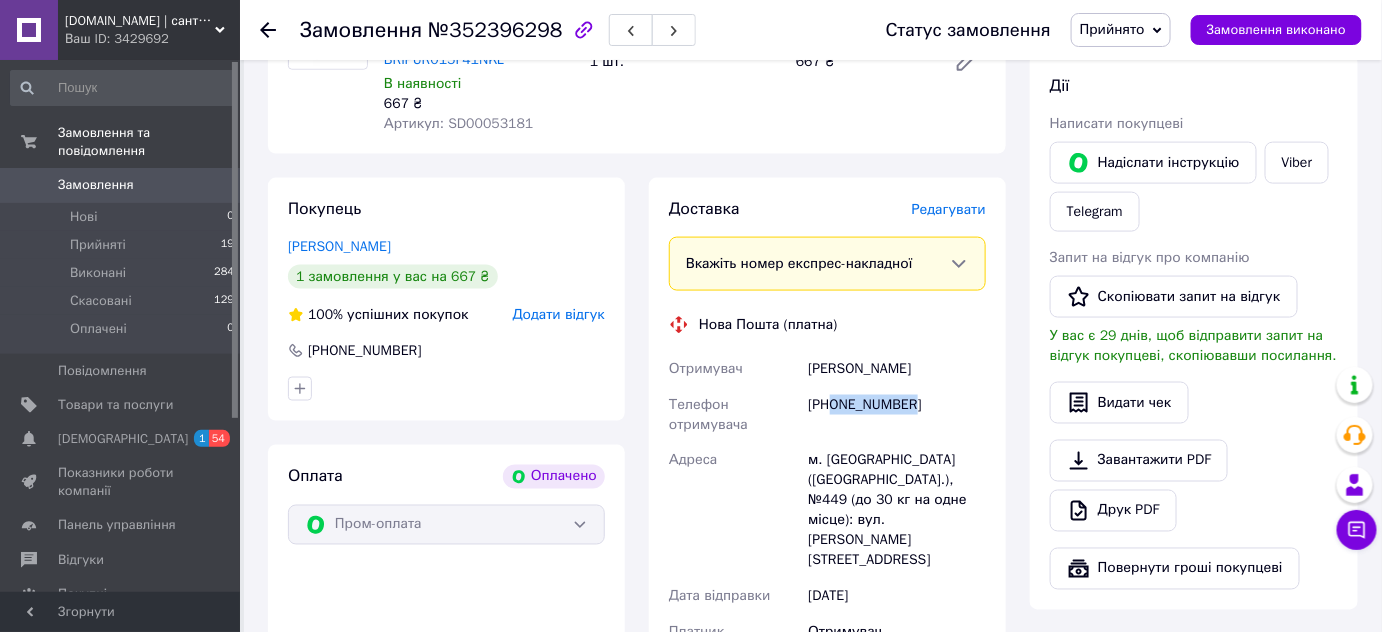 drag, startPoint x: 834, startPoint y: 383, endPoint x: 973, endPoint y: 399, distance: 139.91783 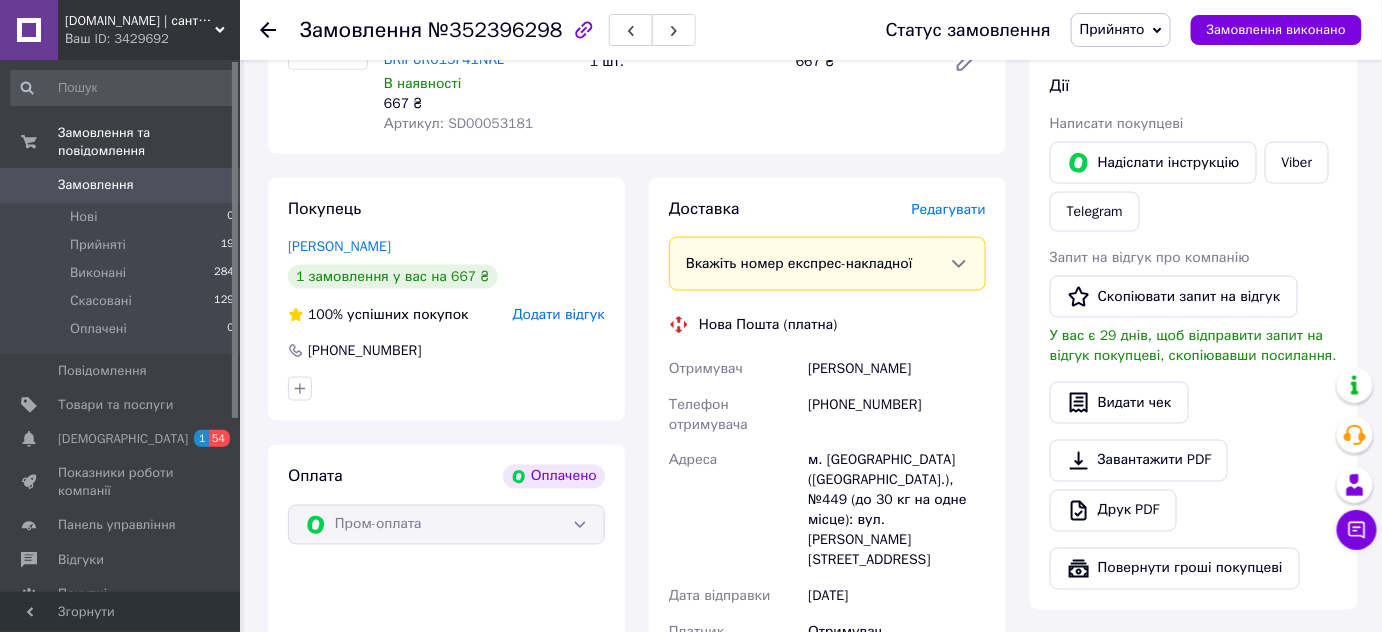 click on "[PERSON_NAME]" at bounding box center [897, 369] 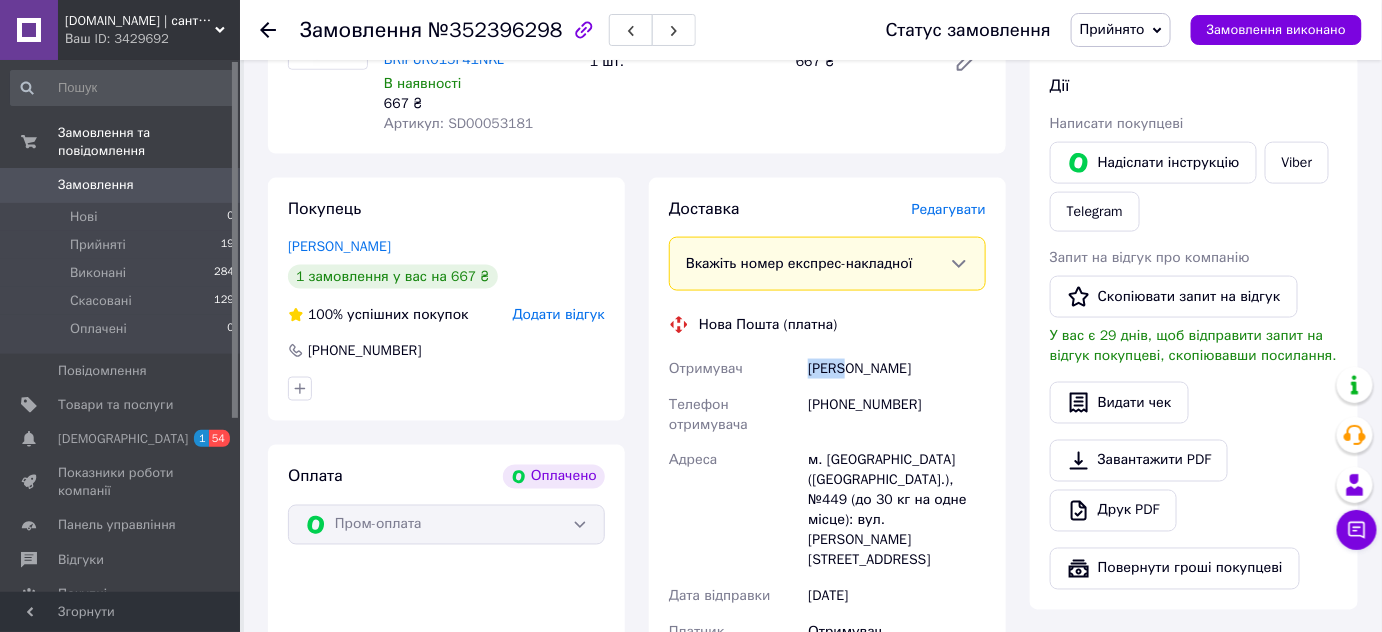 drag, startPoint x: 807, startPoint y: 347, endPoint x: 844, endPoint y: 347, distance: 37 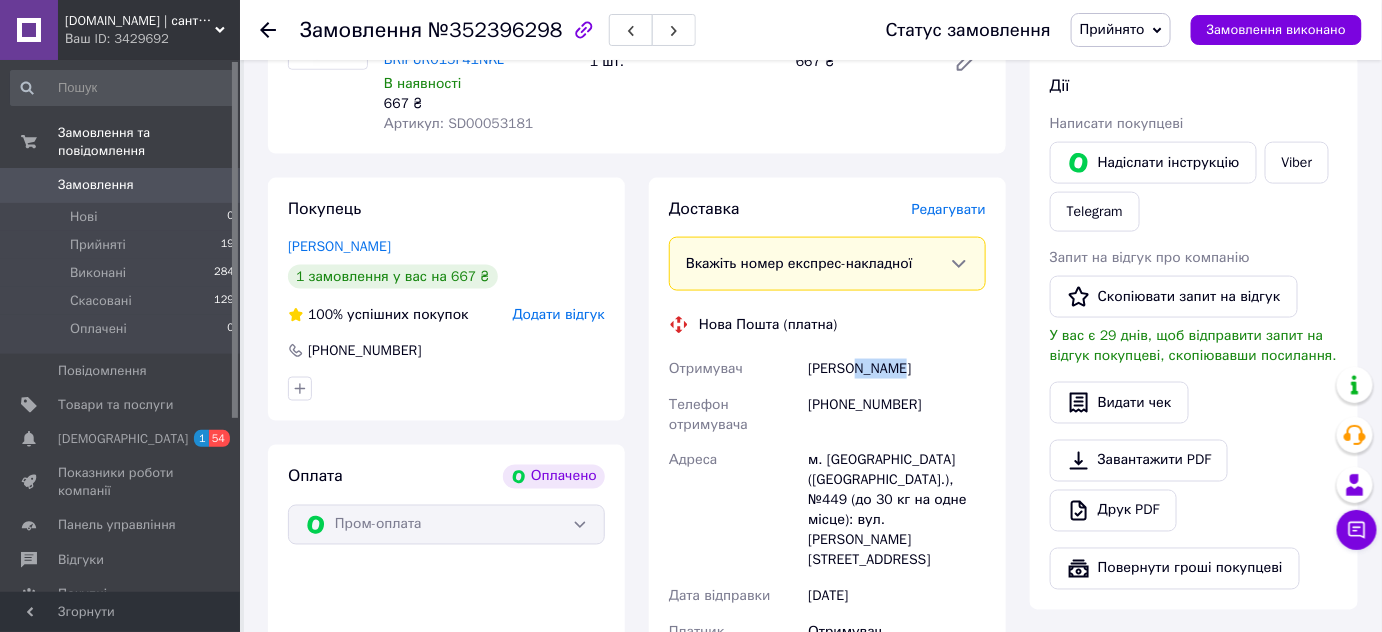 drag, startPoint x: 894, startPoint y: 350, endPoint x: 869, endPoint y: 370, distance: 32.01562 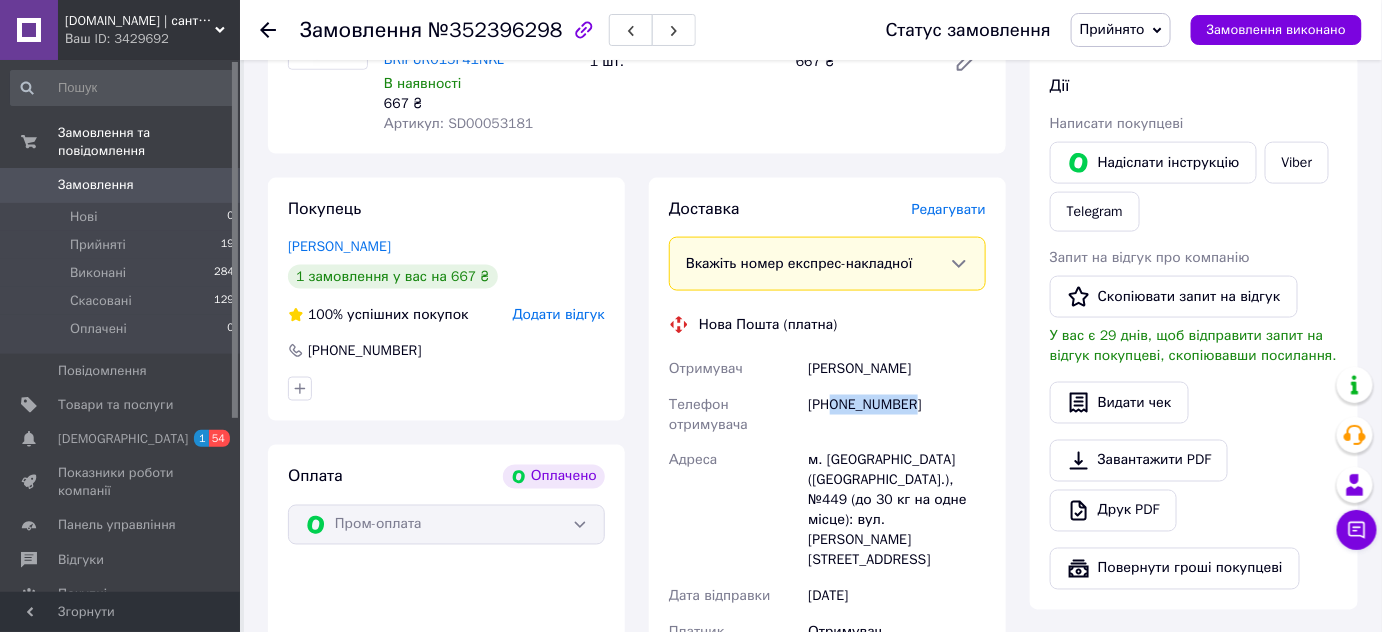 drag, startPoint x: 833, startPoint y: 385, endPoint x: 942, endPoint y: 378, distance: 109.22454 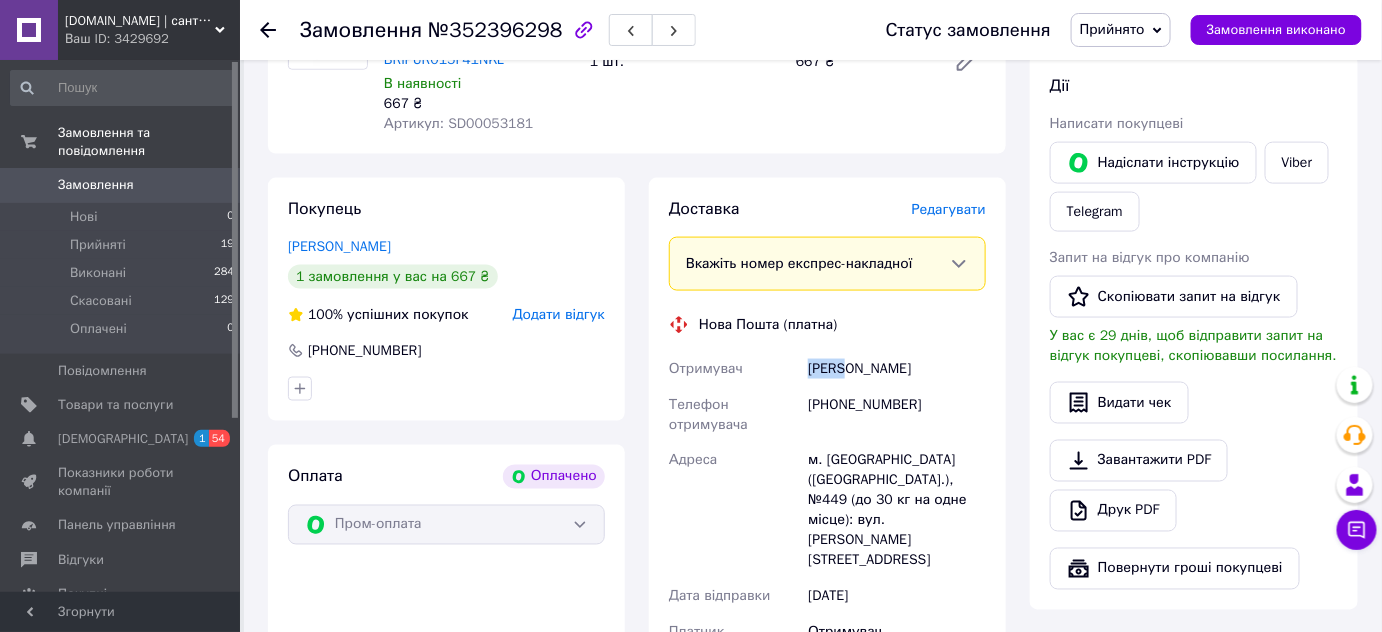 drag, startPoint x: 848, startPoint y: 347, endPoint x: 786, endPoint y: 355, distance: 62.514 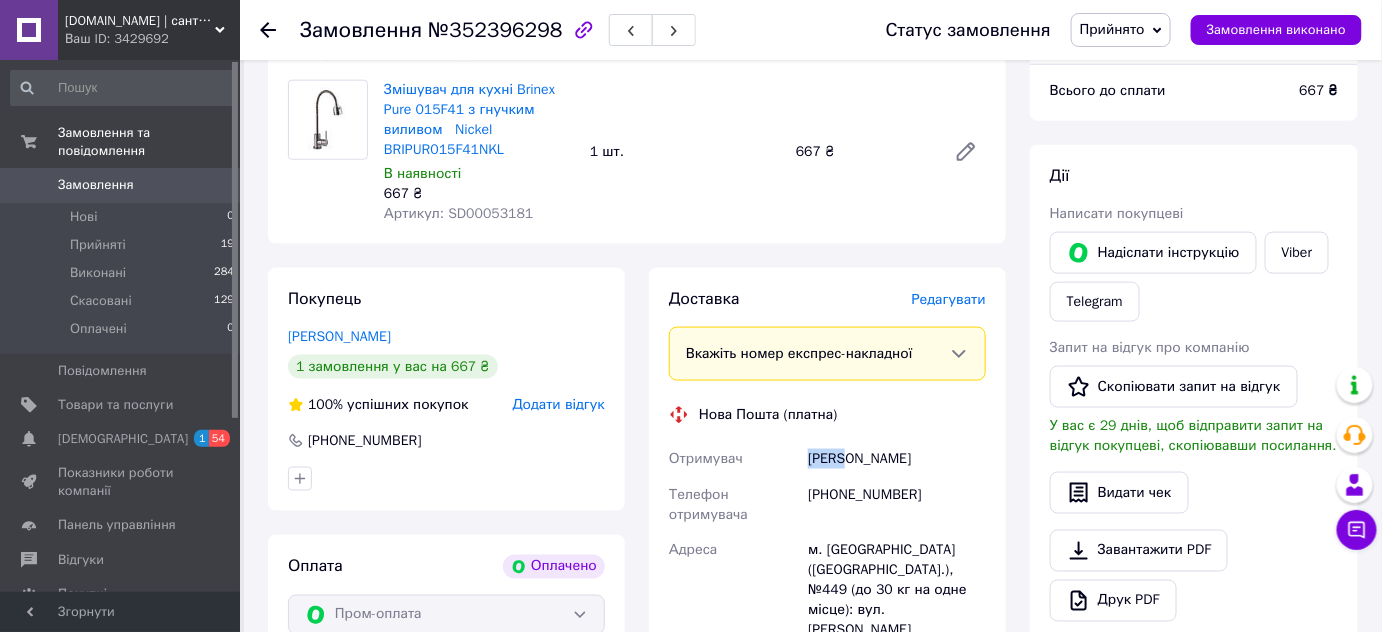 scroll, scrollTop: 636, scrollLeft: 0, axis: vertical 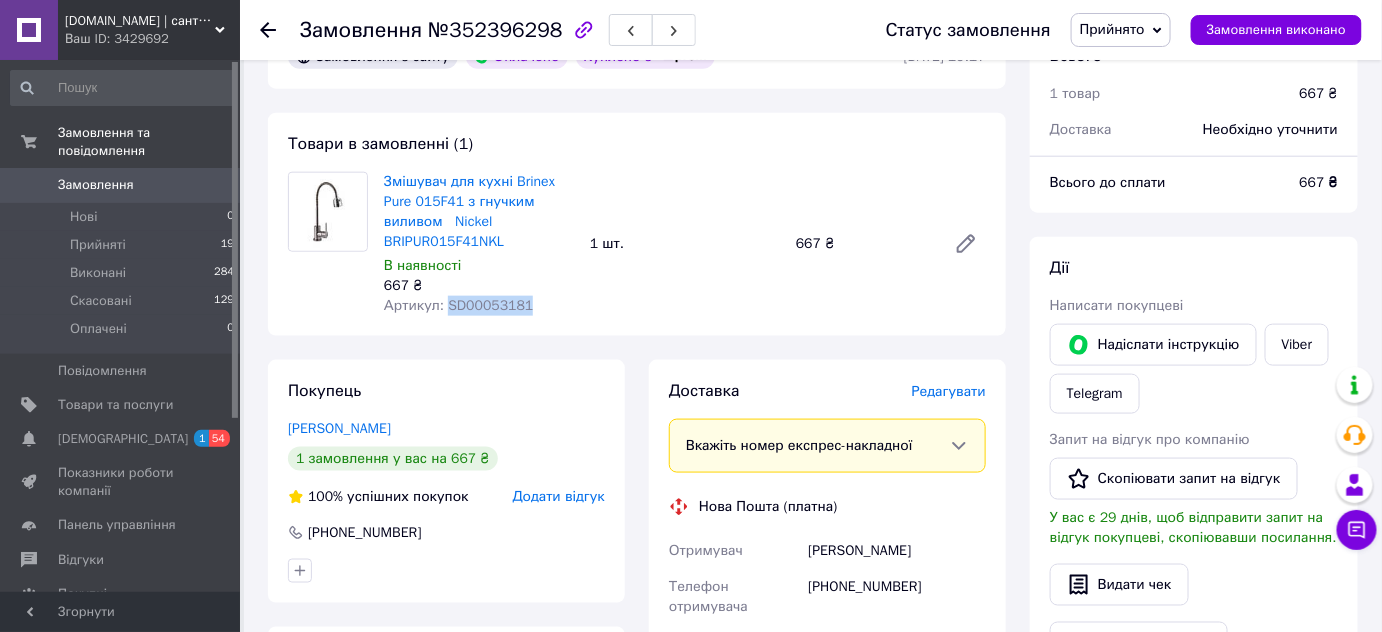 drag, startPoint x: 496, startPoint y: 286, endPoint x: 441, endPoint y: 287, distance: 55.00909 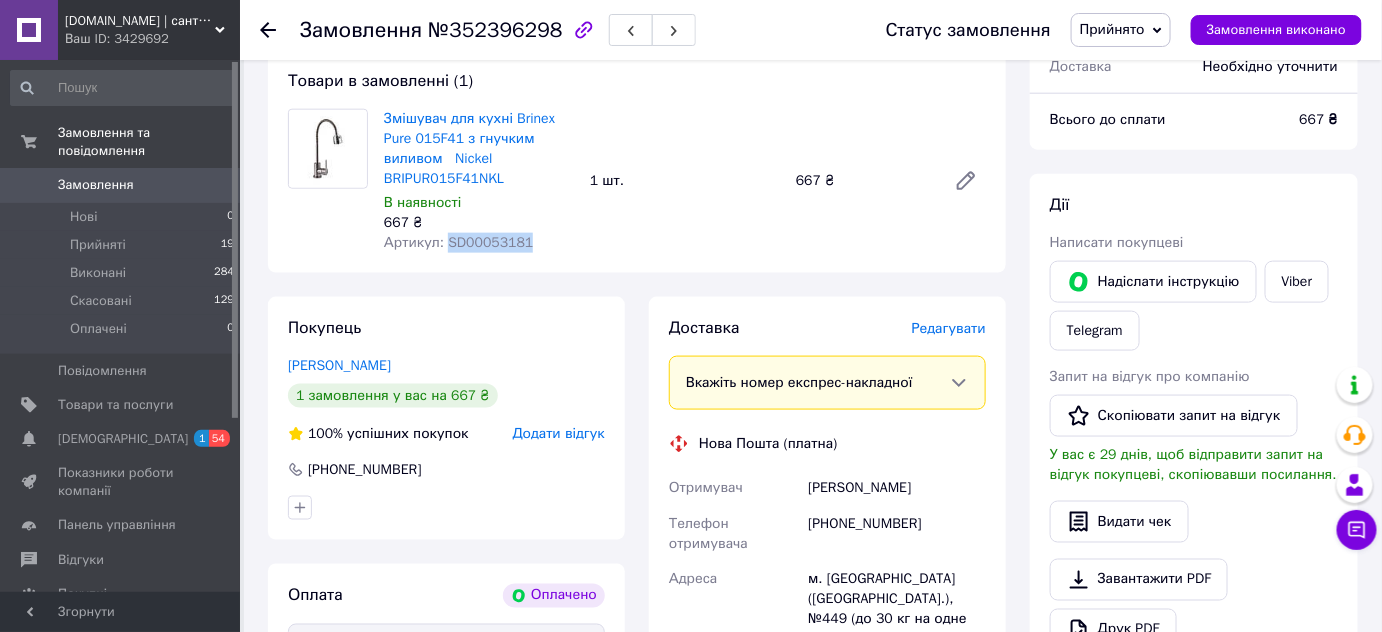 scroll, scrollTop: 727, scrollLeft: 0, axis: vertical 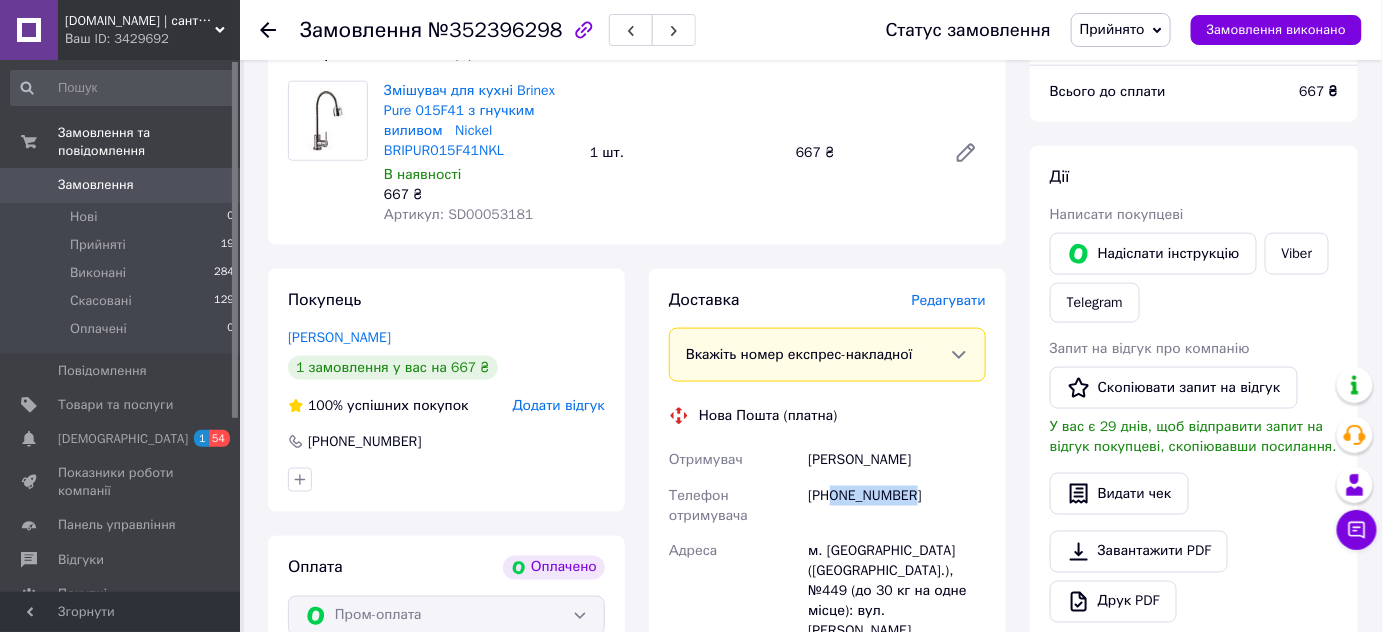 drag, startPoint x: 836, startPoint y: 474, endPoint x: 949, endPoint y: 471, distance: 113.03982 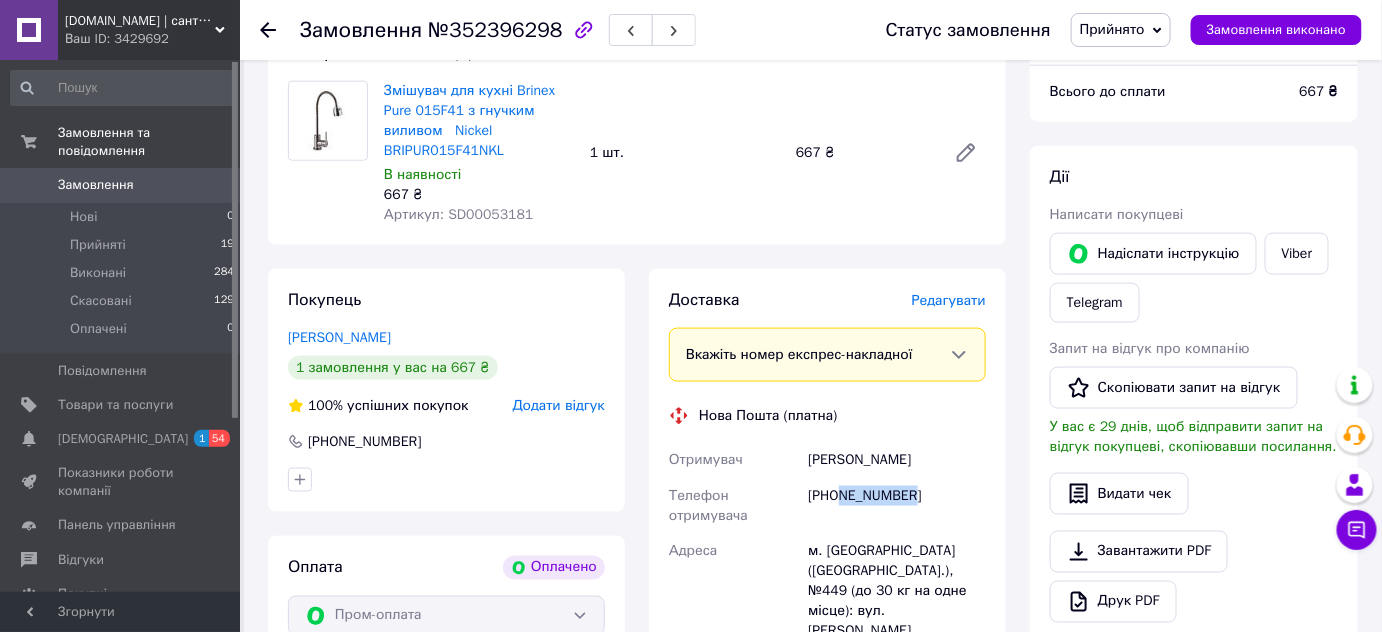 drag, startPoint x: 840, startPoint y: 474, endPoint x: 1011, endPoint y: 468, distance: 171.10522 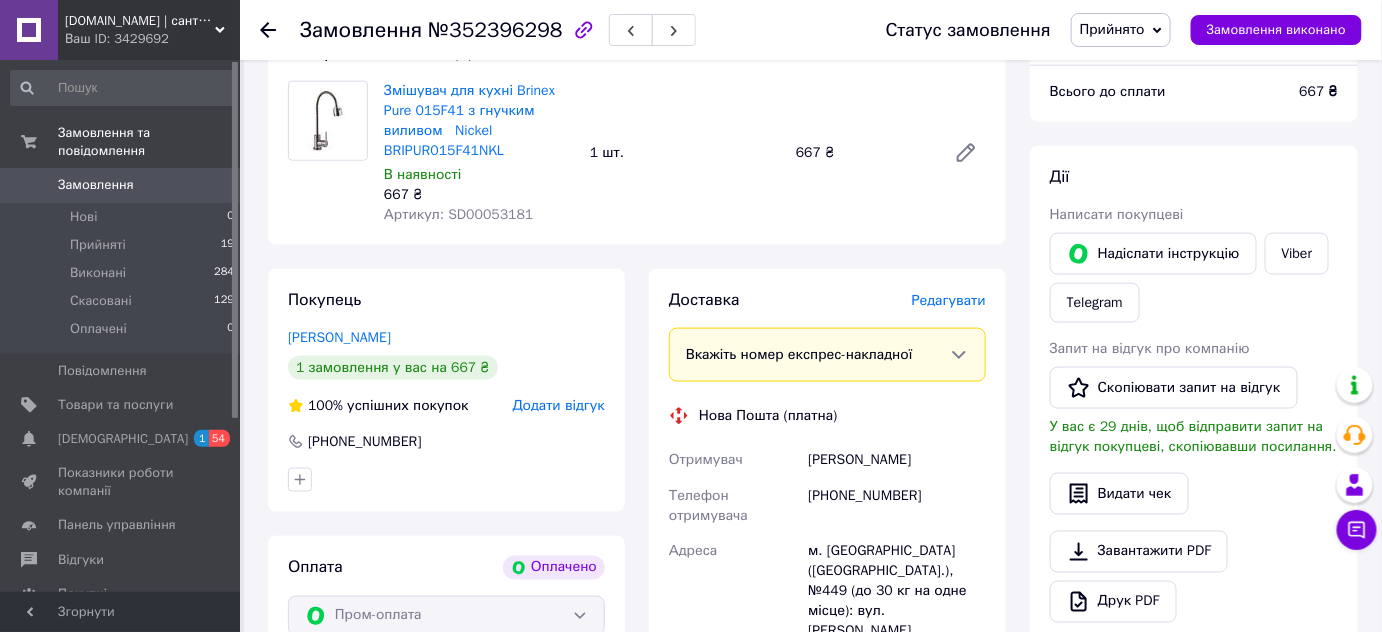 click 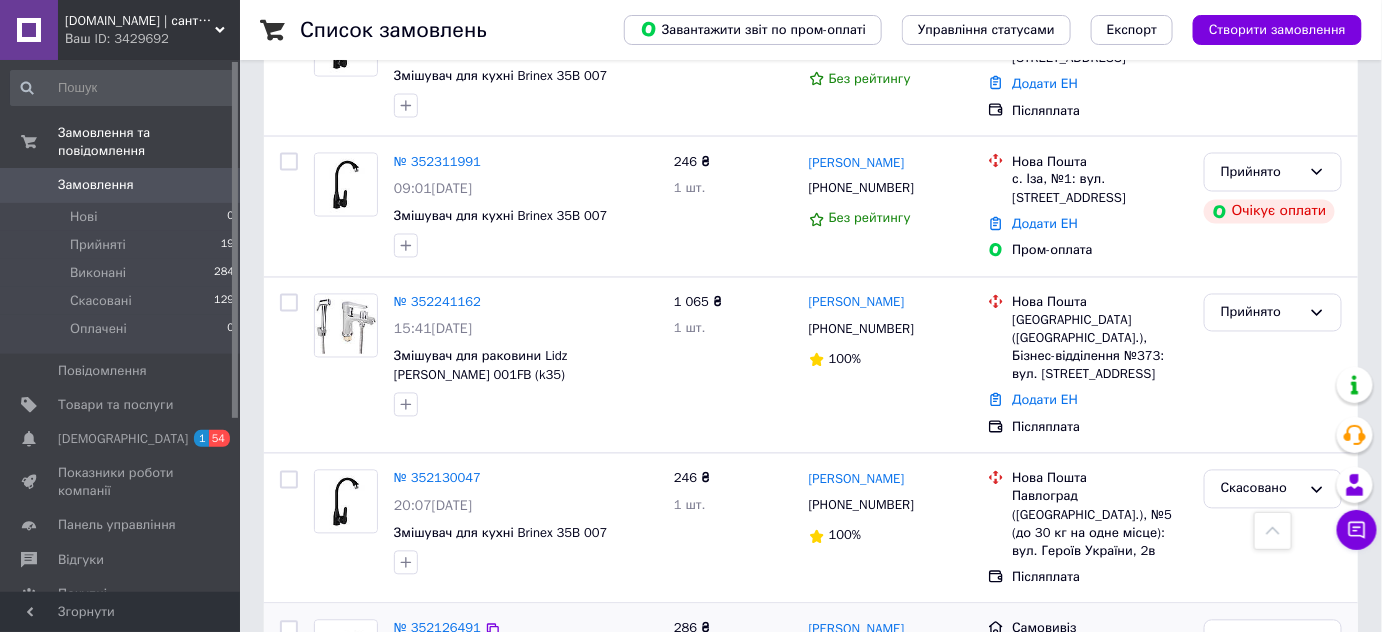 scroll, scrollTop: 1000, scrollLeft: 0, axis: vertical 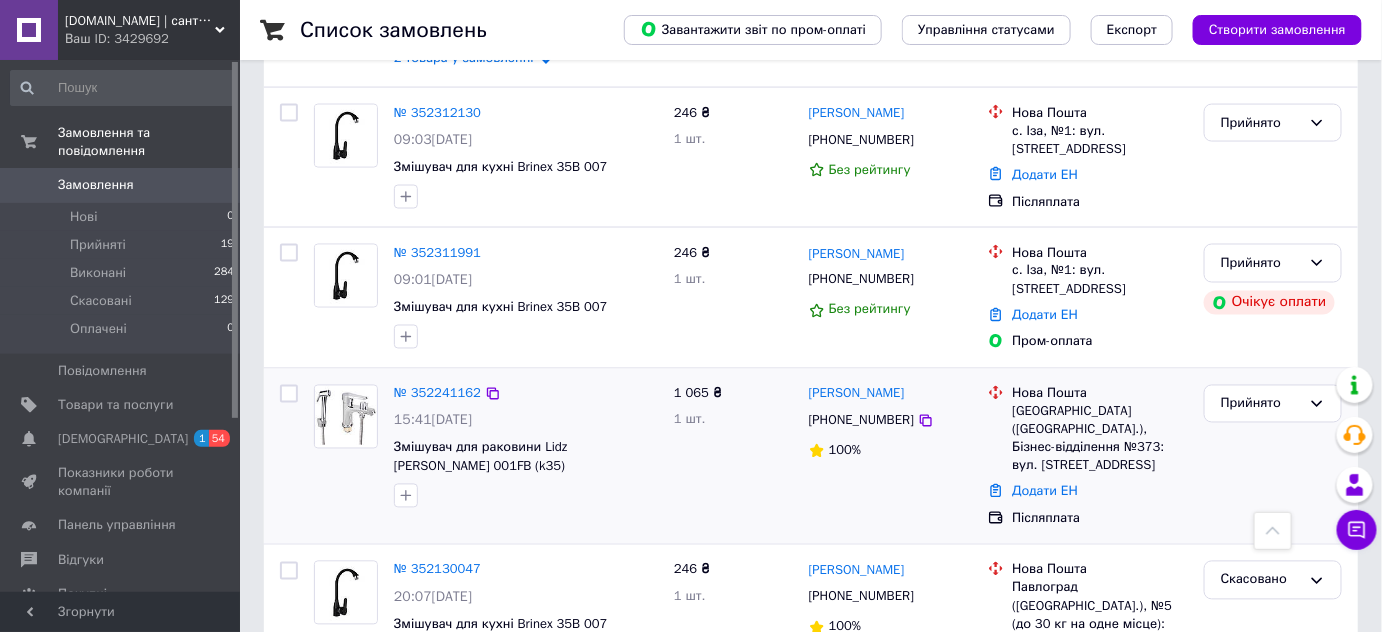 click on "Прийнято" at bounding box center [1273, 457] 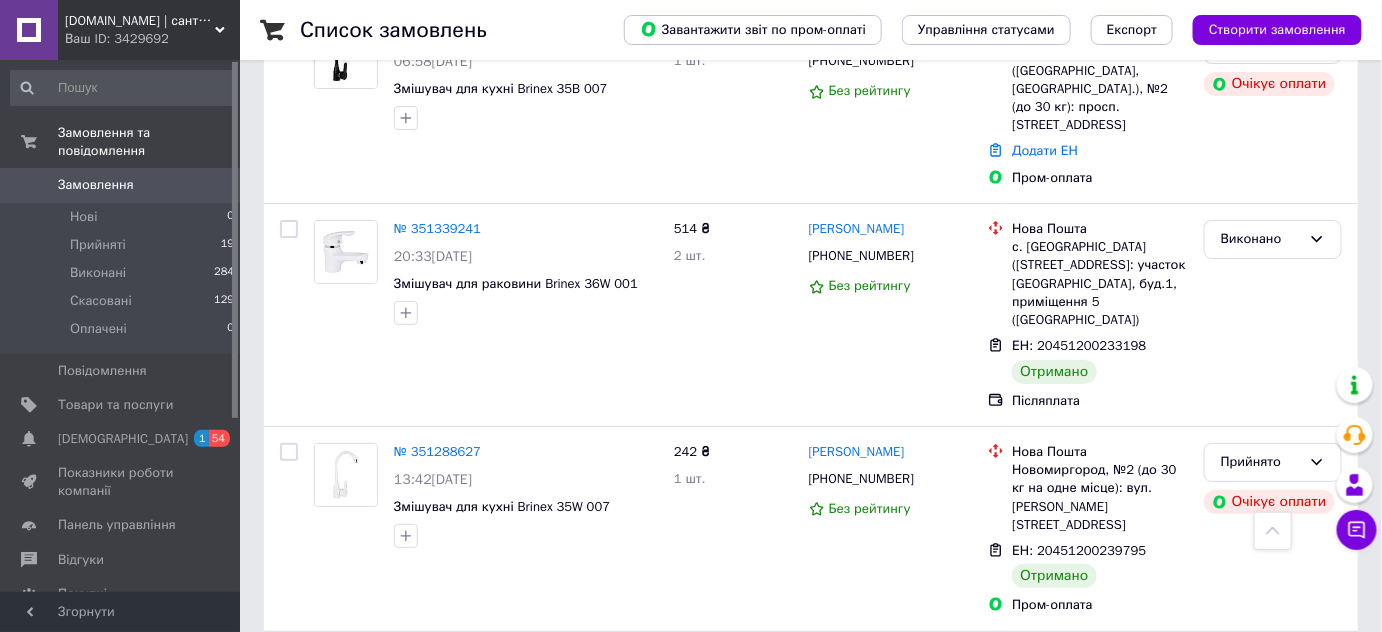 scroll, scrollTop: 1916, scrollLeft: 0, axis: vertical 